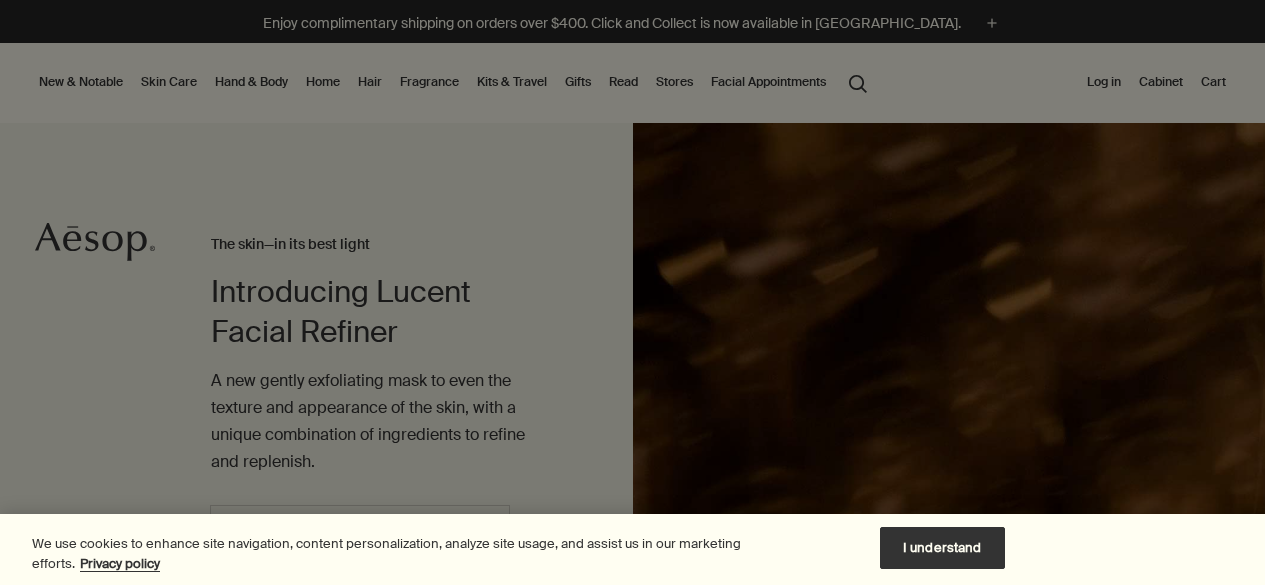 scroll, scrollTop: 0, scrollLeft: 0, axis: both 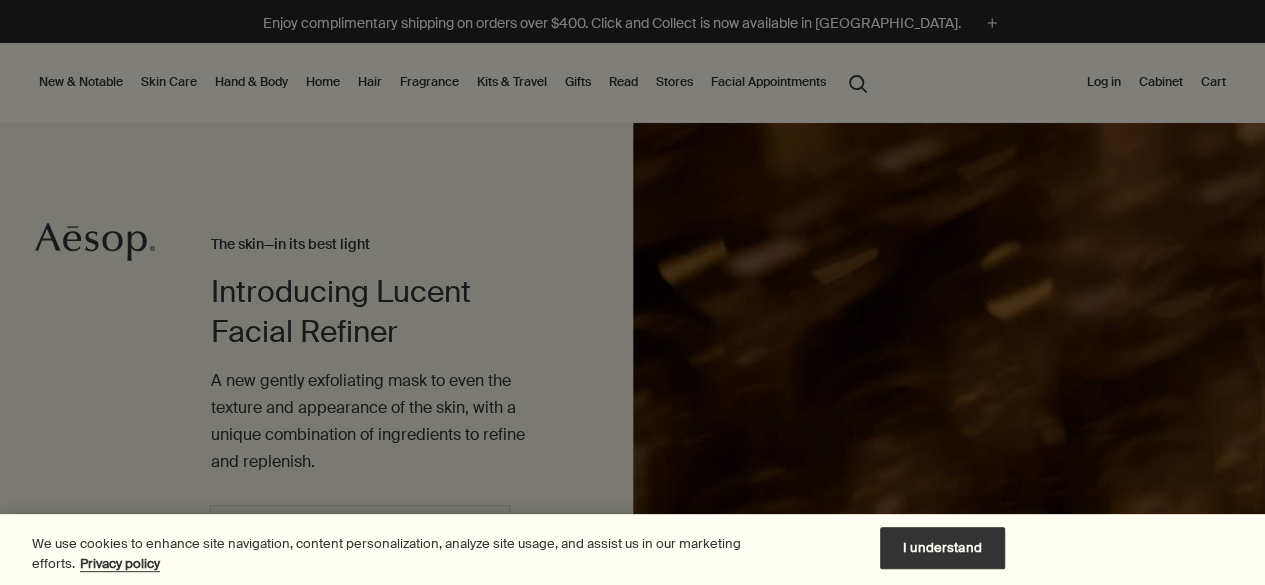 click on "I understand" at bounding box center (942, 548) 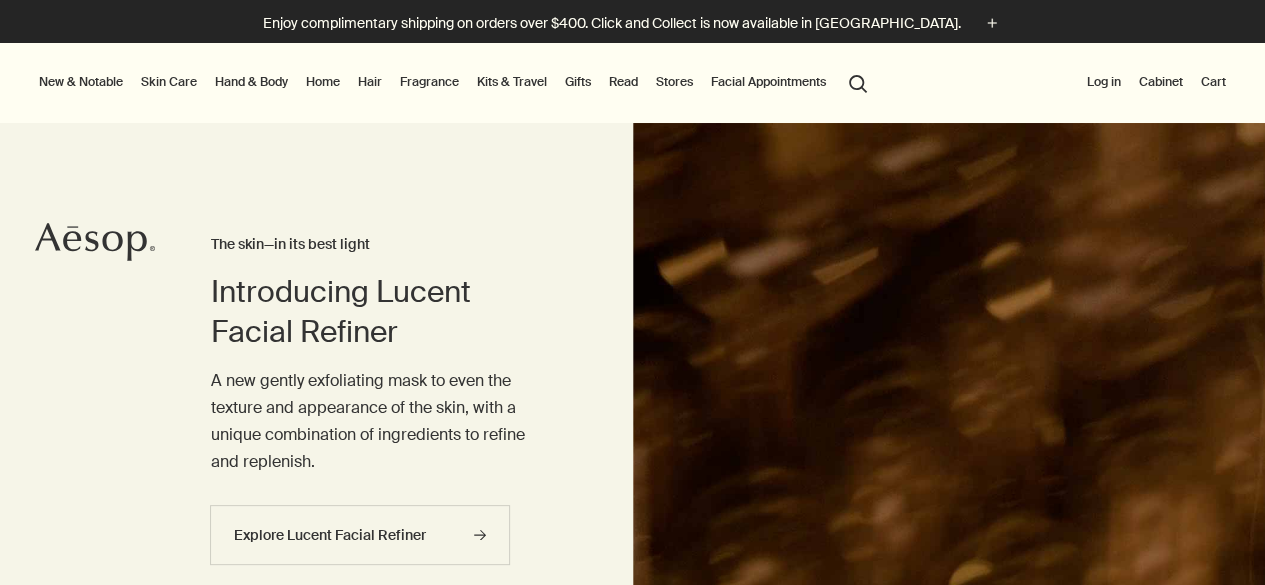 scroll, scrollTop: 0, scrollLeft: 0, axis: both 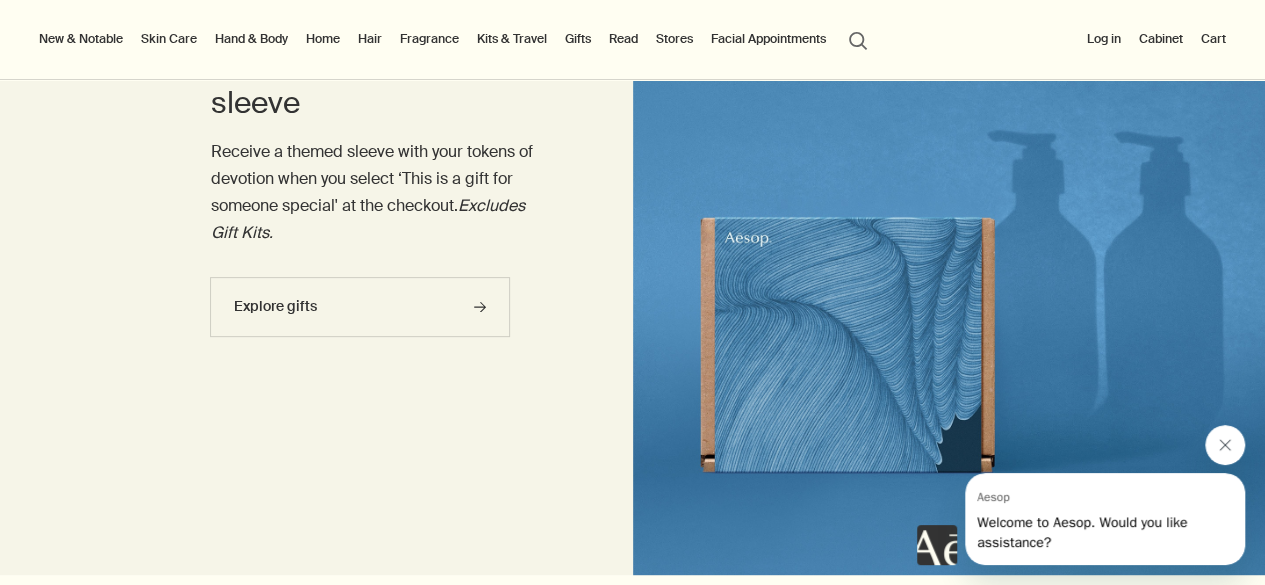 click 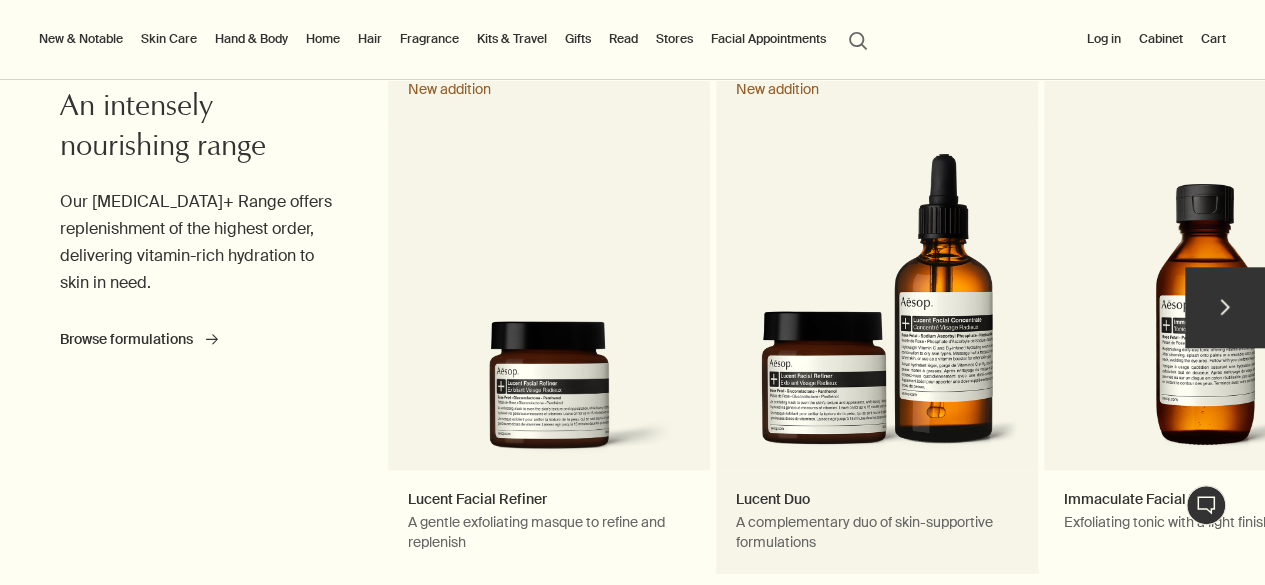 scroll, scrollTop: 894, scrollLeft: 0, axis: vertical 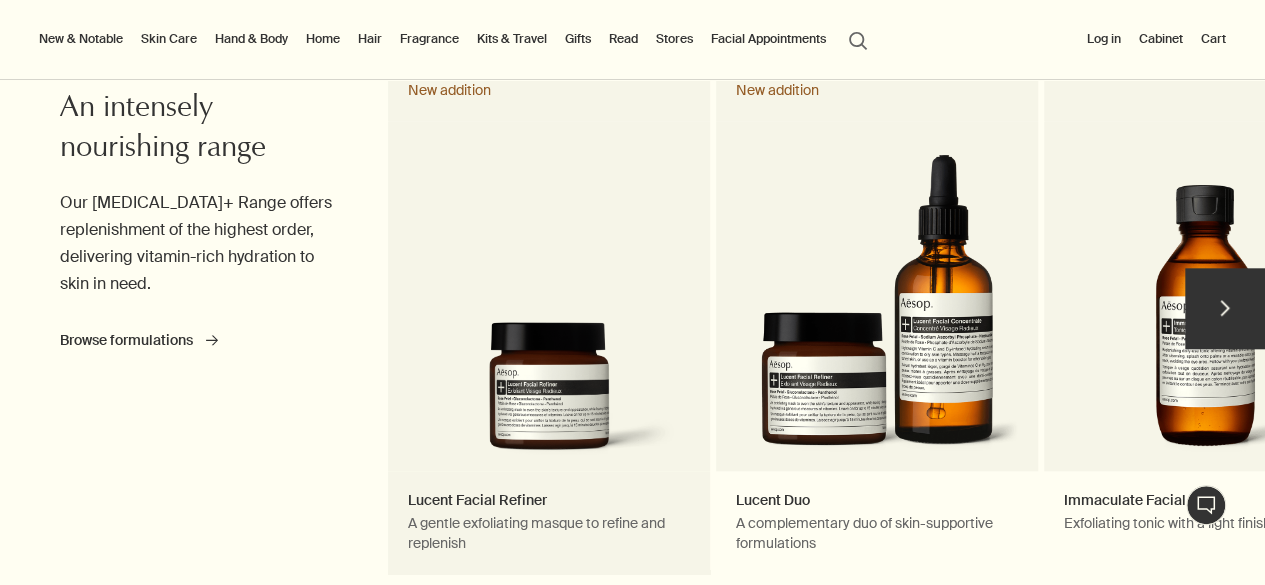 click on "Lucent Facial Refiner A gentle exfoliating masque to refine and replenish New addition" at bounding box center [549, 317] 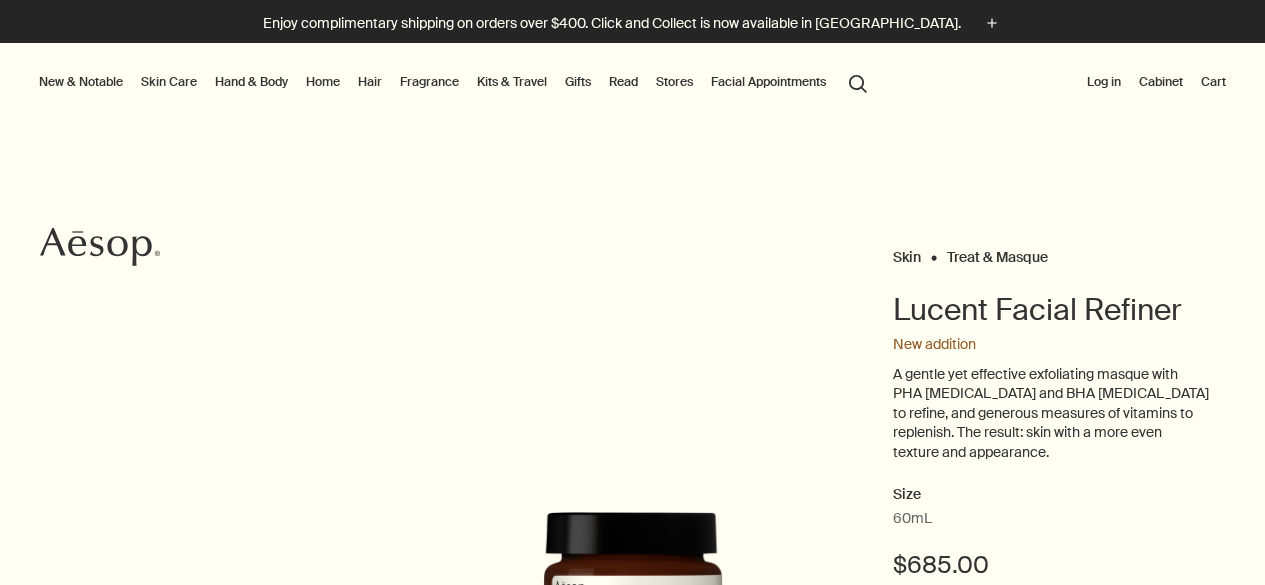 scroll, scrollTop: 0, scrollLeft: 0, axis: both 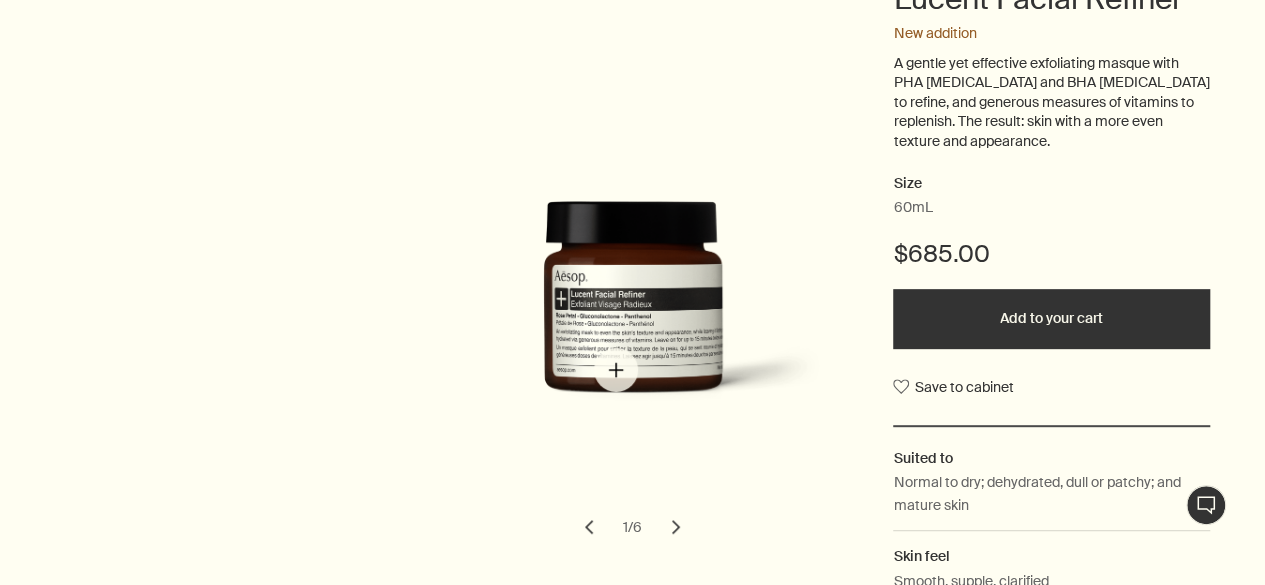 click at bounding box center (663, 313) 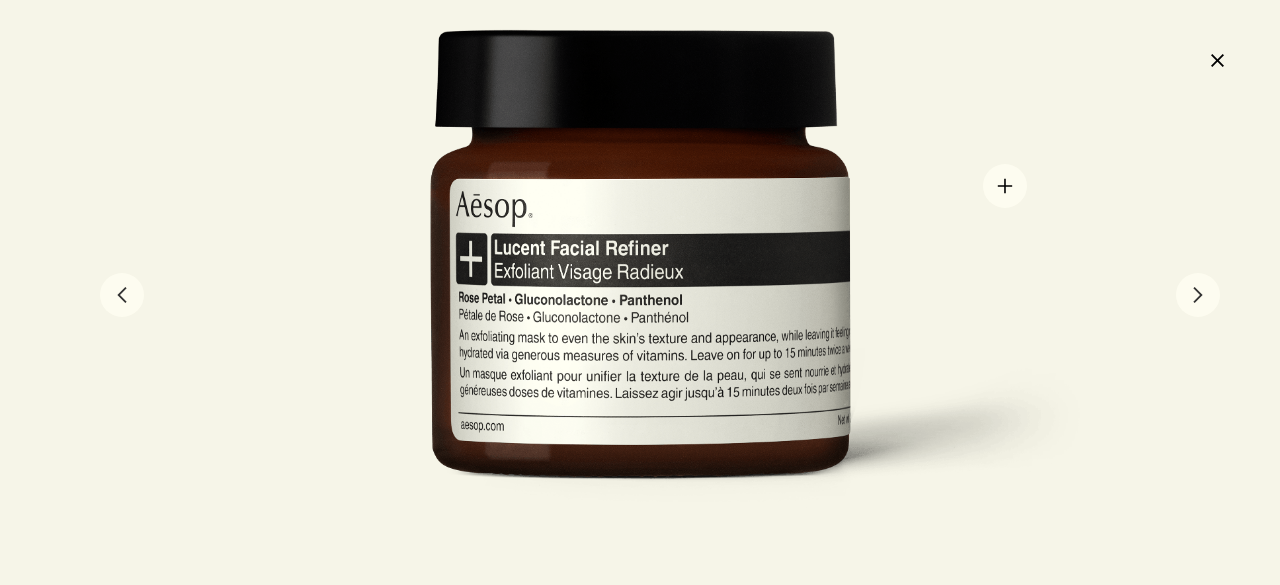 click at bounding box center (640, 292) 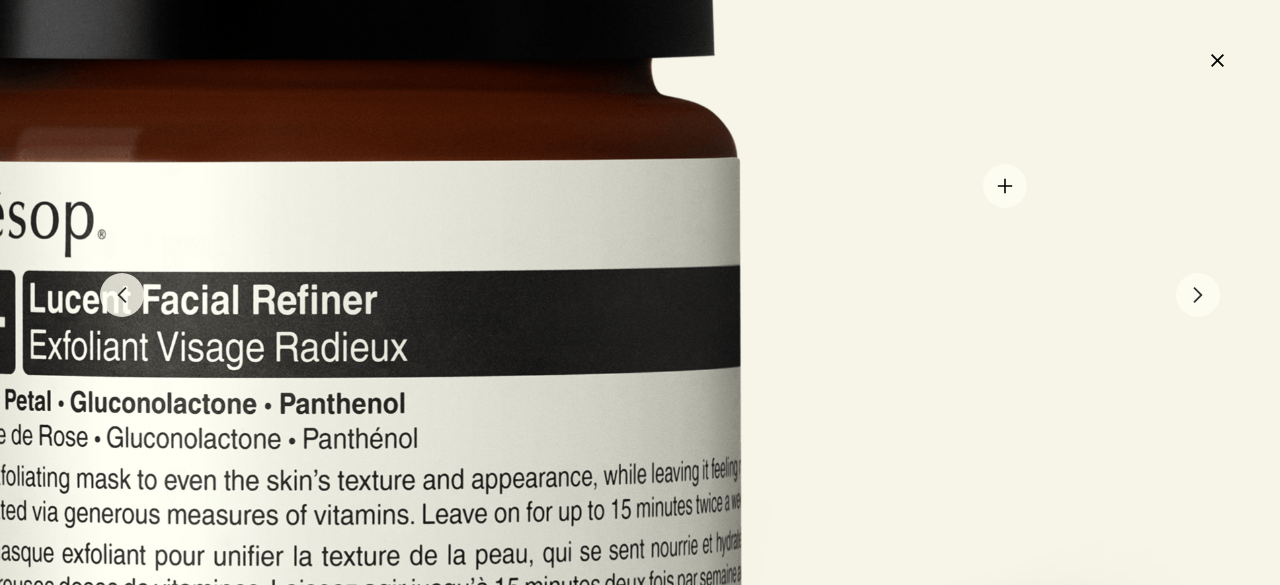 click at bounding box center [321, 388] 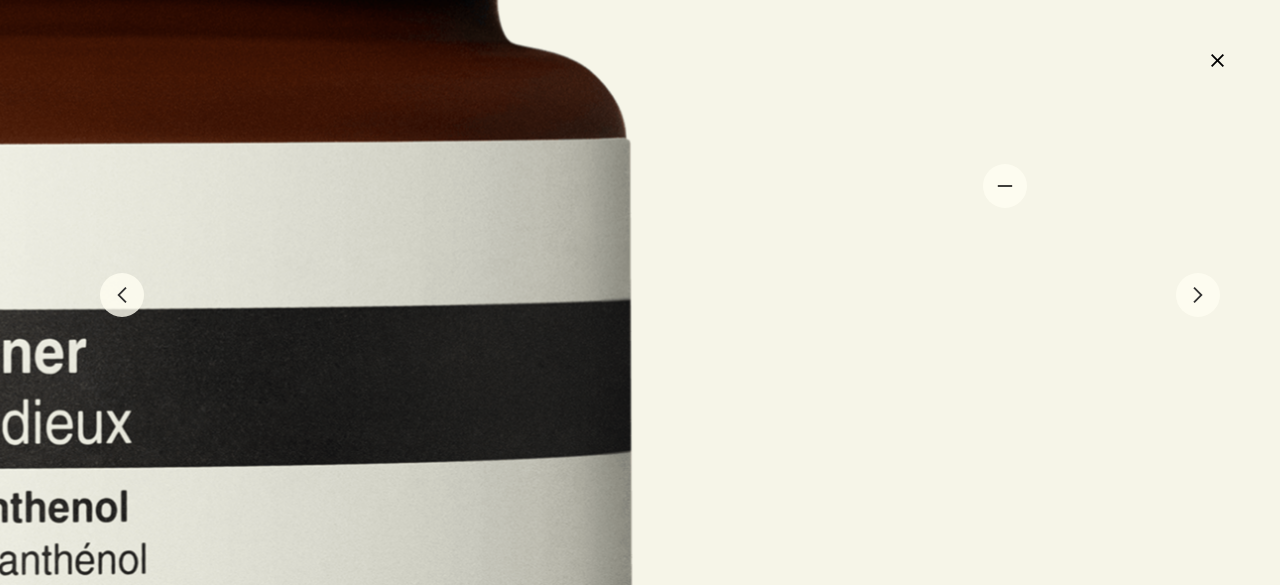 click at bounding box center (1, 484) 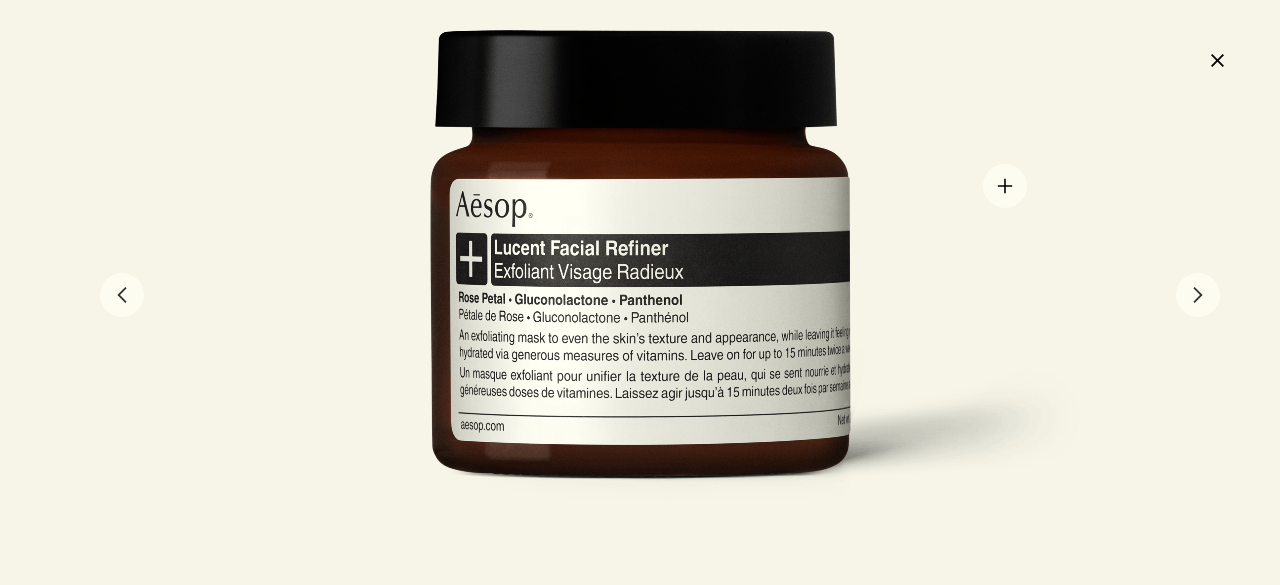 click at bounding box center [640, 292] 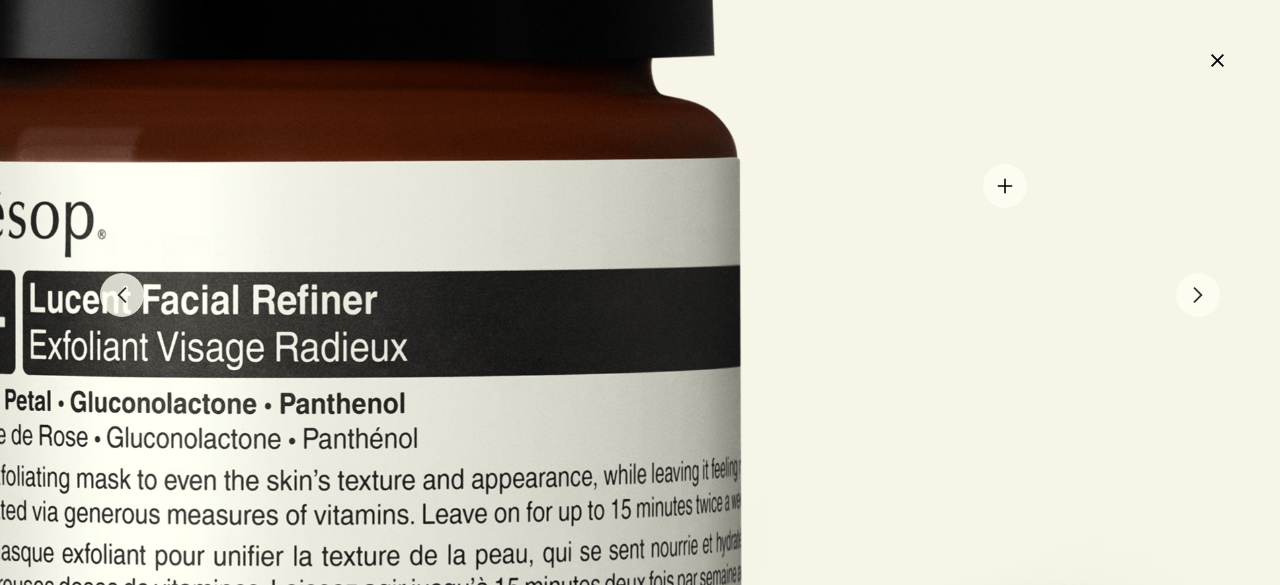 click at bounding box center (321, 388) 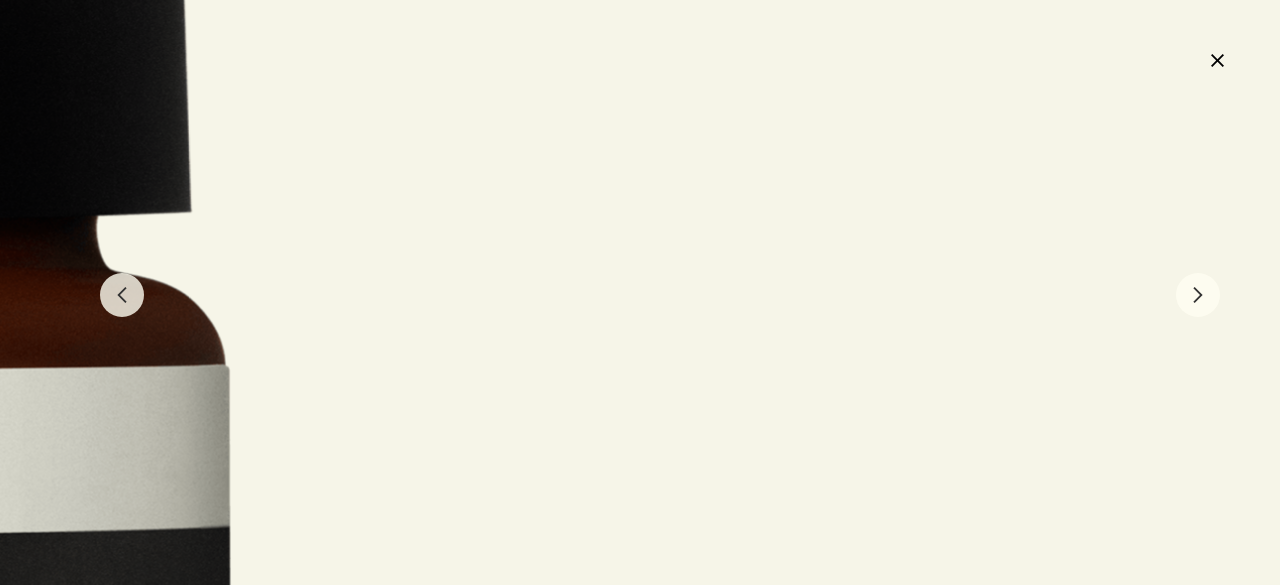 click on "close" at bounding box center (1217, 60) 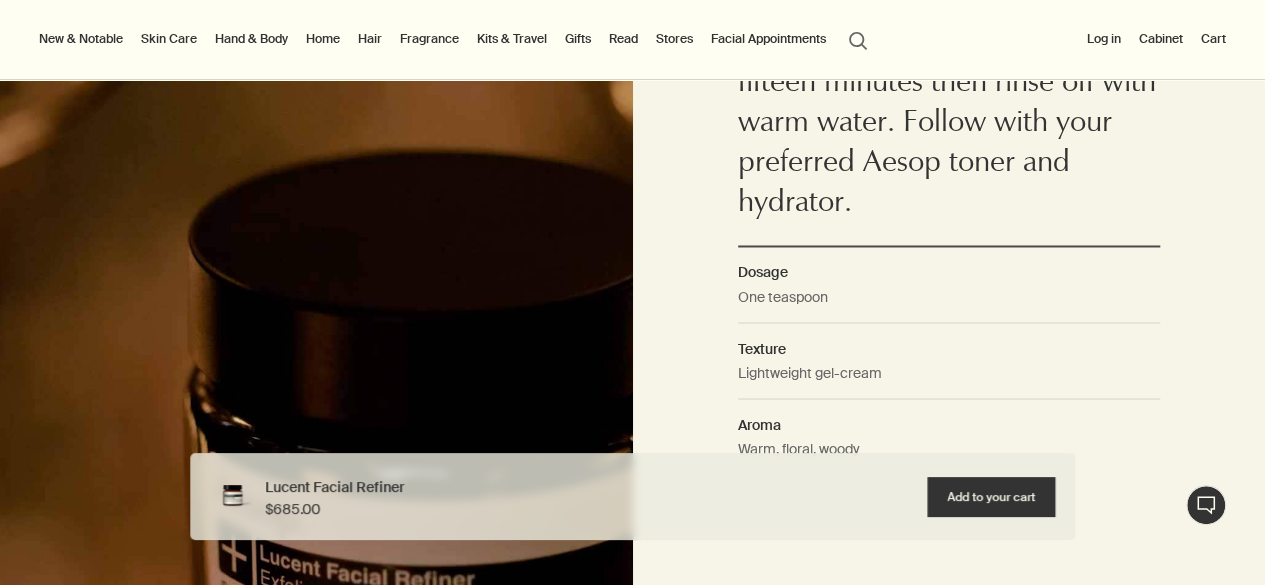 scroll, scrollTop: 1598, scrollLeft: 0, axis: vertical 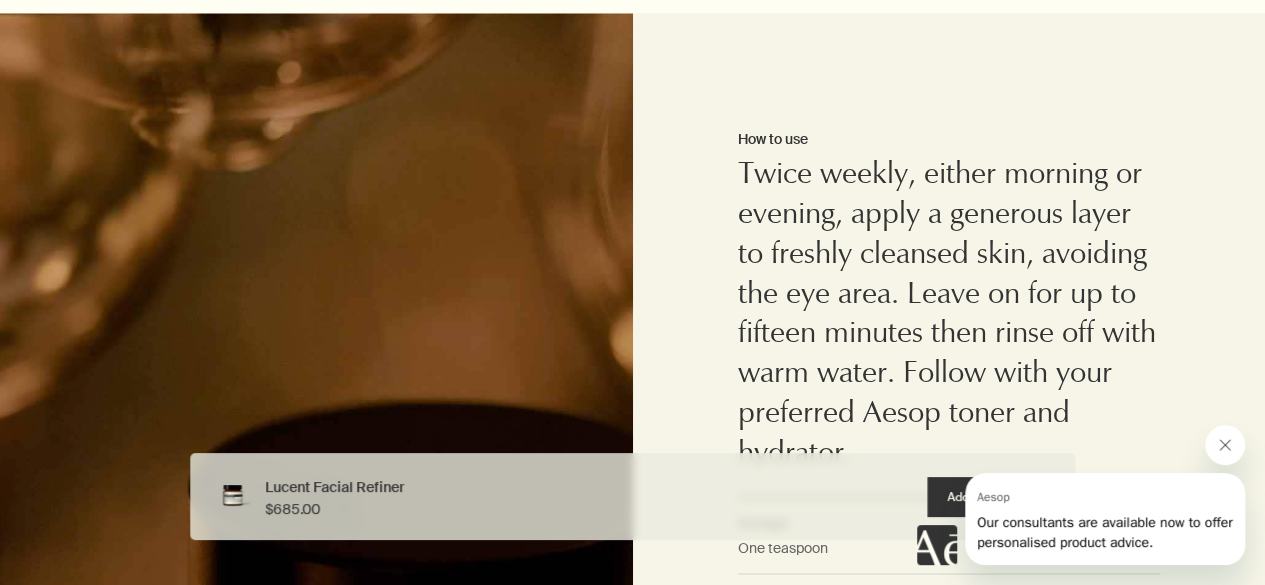 click 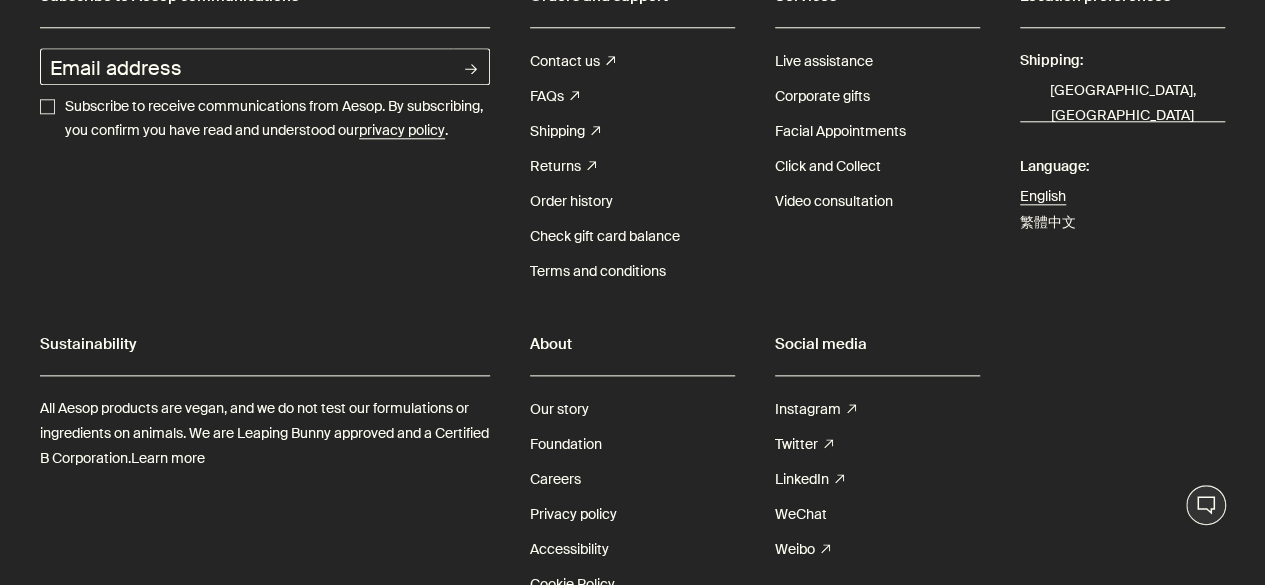 scroll, scrollTop: 4809, scrollLeft: 0, axis: vertical 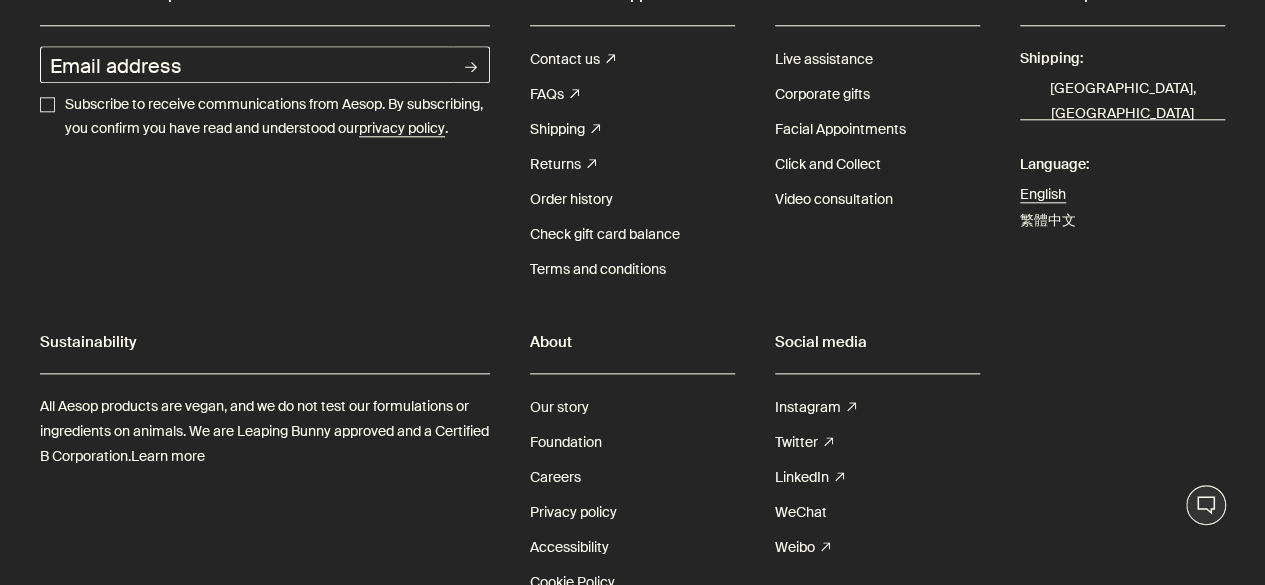 click on "Our story" at bounding box center (559, 407) 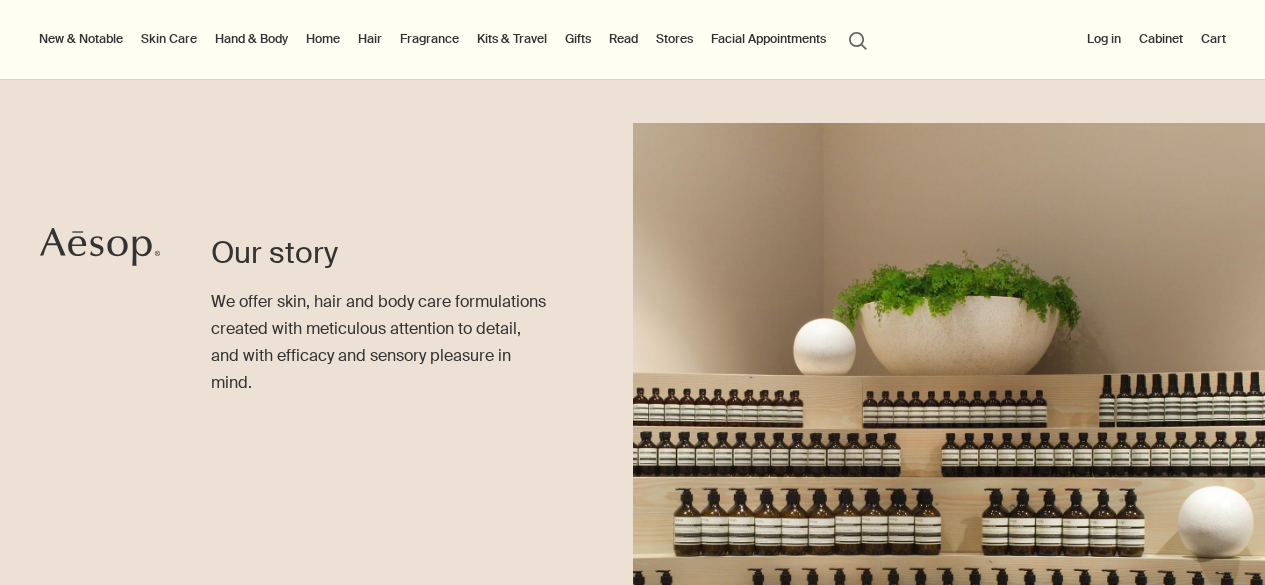 scroll, scrollTop: 98, scrollLeft: 0, axis: vertical 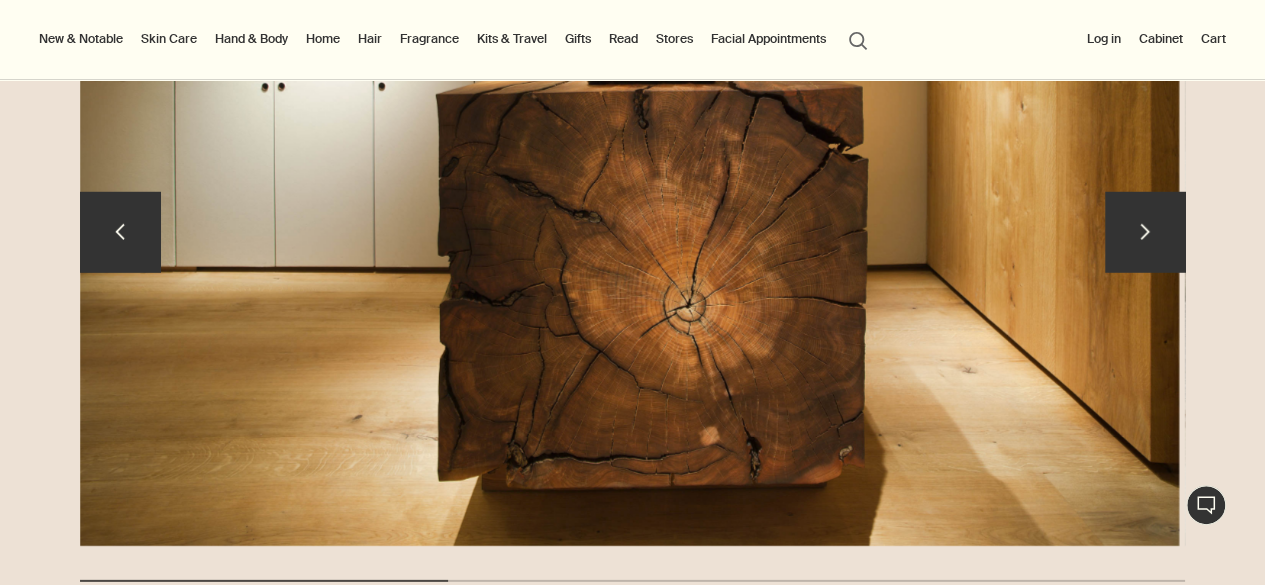 click on "chevron" at bounding box center (1145, 232) 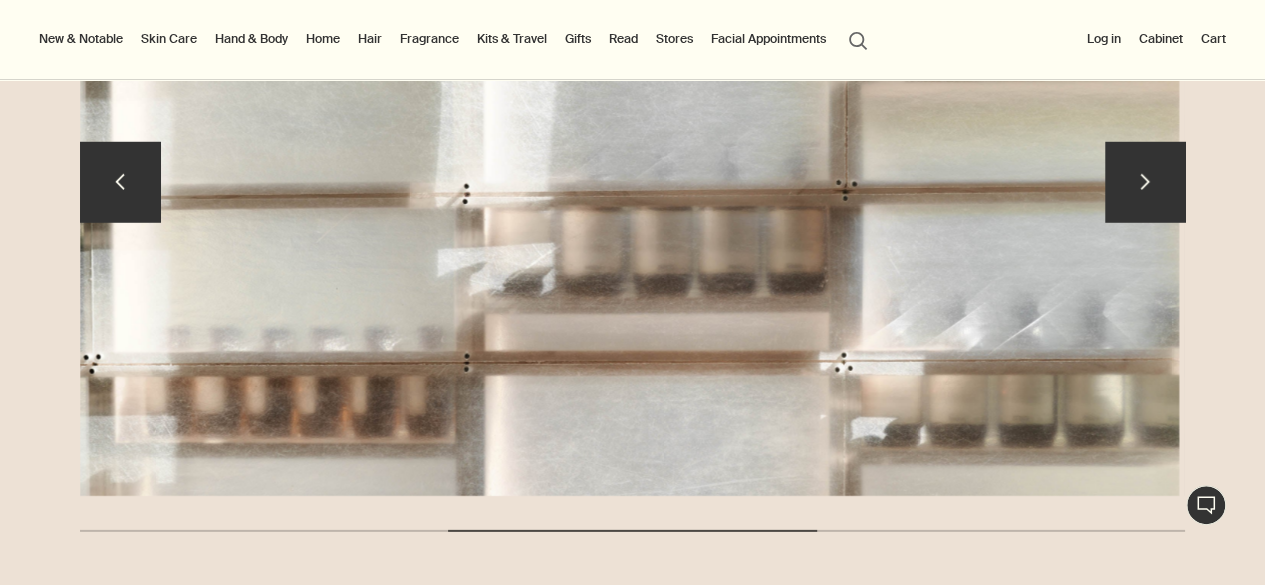 scroll, scrollTop: 2790, scrollLeft: 0, axis: vertical 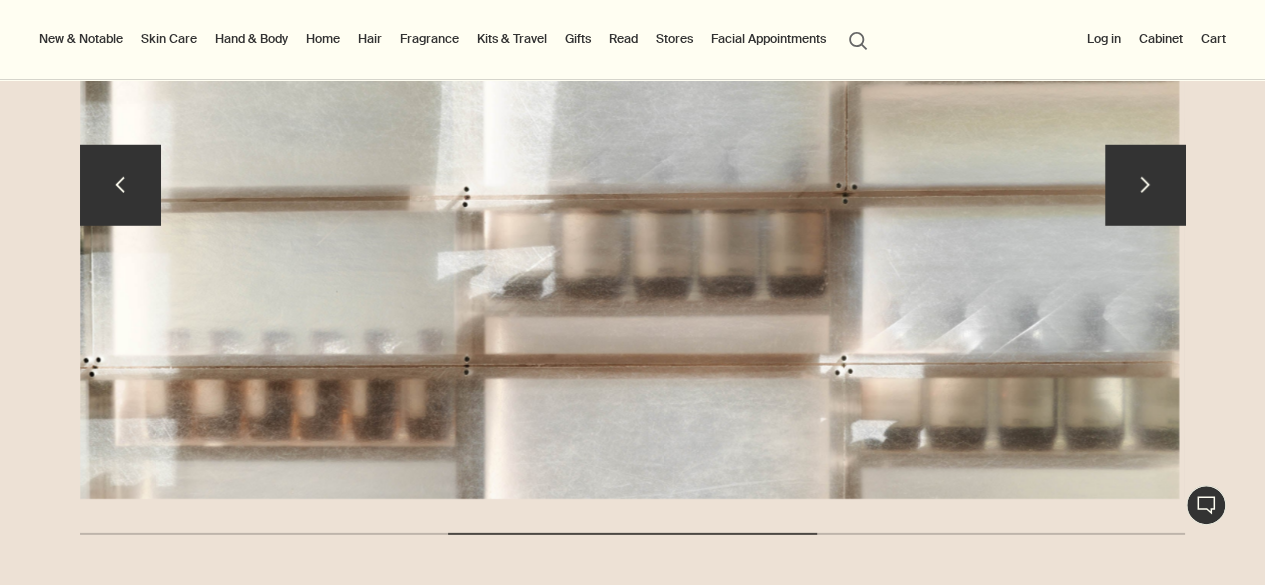 click on "chevron" at bounding box center [1145, 185] 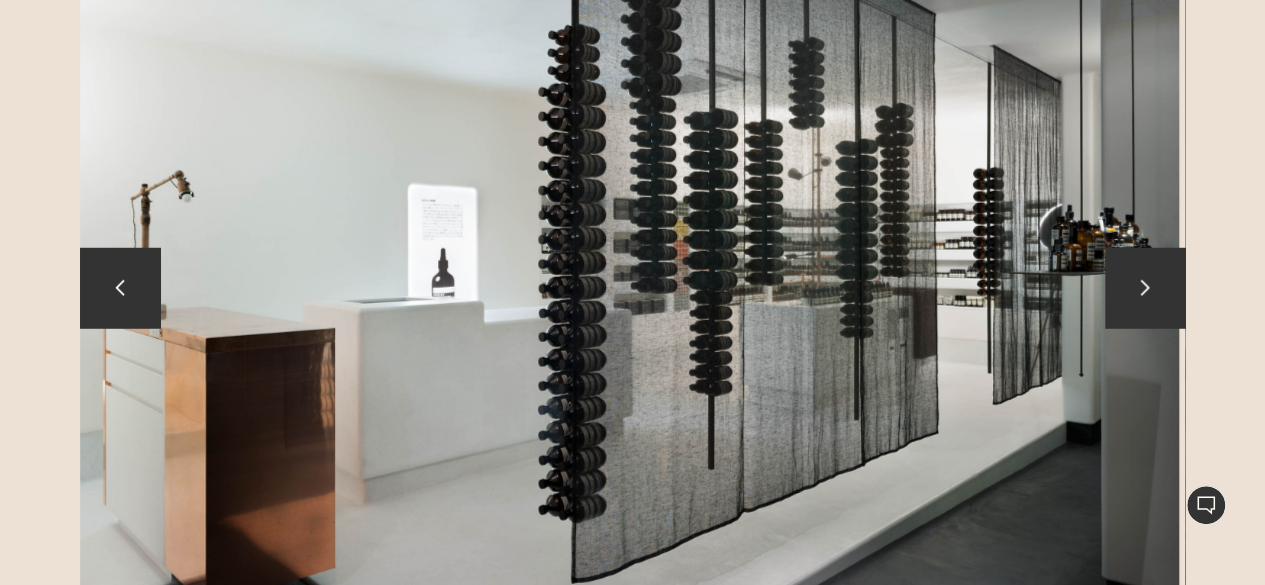 scroll, scrollTop: 2696, scrollLeft: 0, axis: vertical 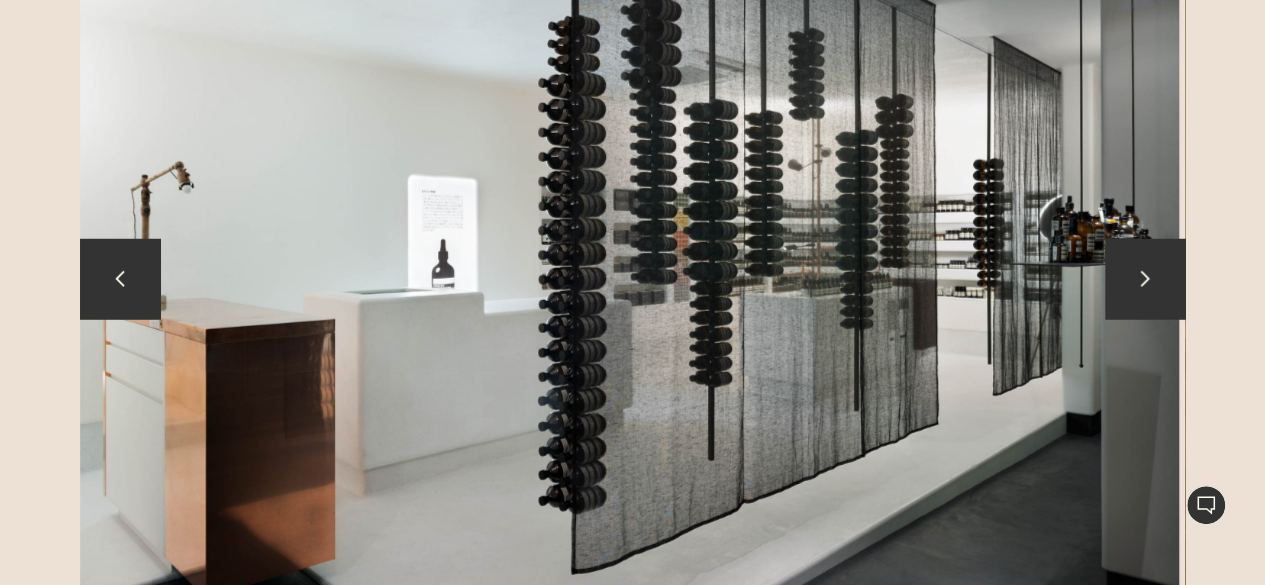 click on "chevron" at bounding box center (1145, 279) 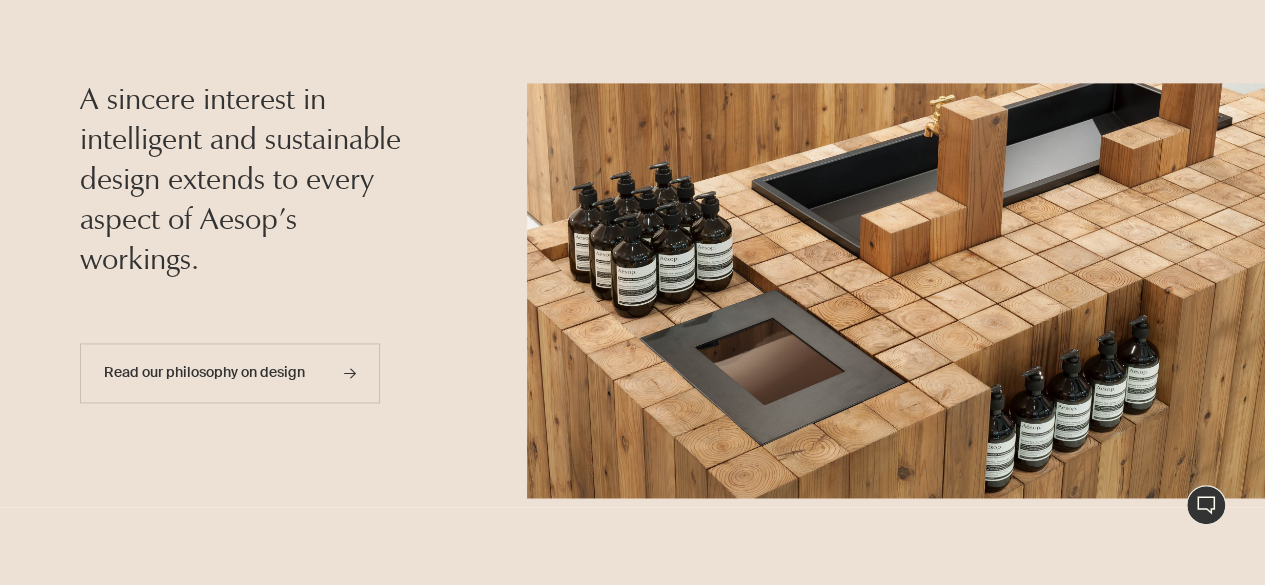 scroll, scrollTop: 1343, scrollLeft: 0, axis: vertical 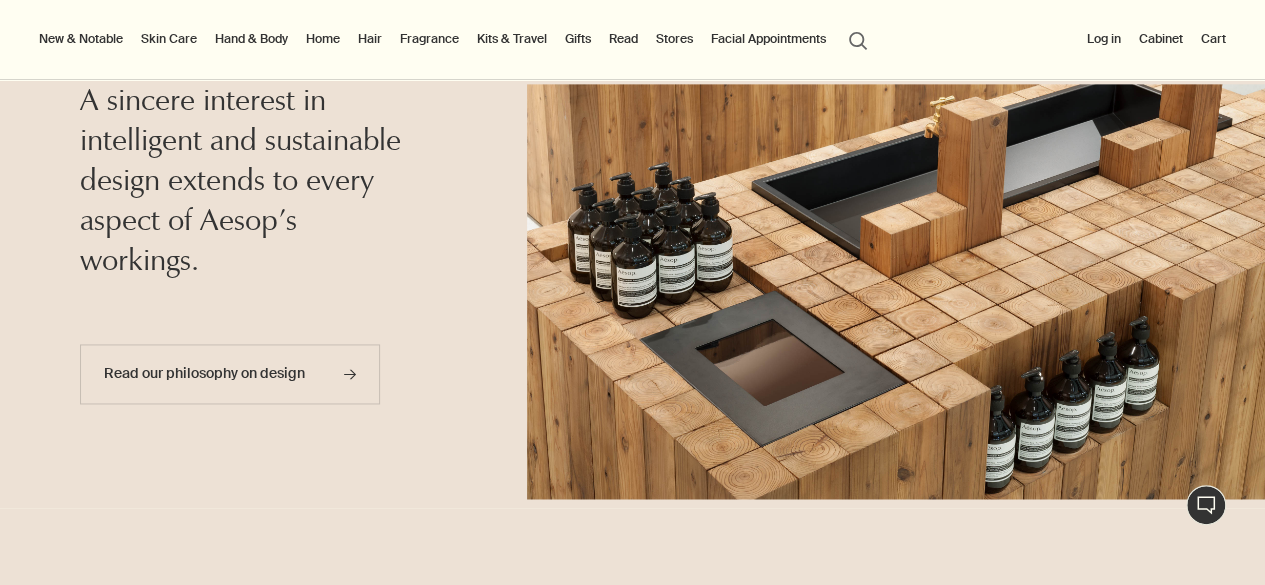 click on "Read our philosophy on design   rightArrow" at bounding box center (250, 384) 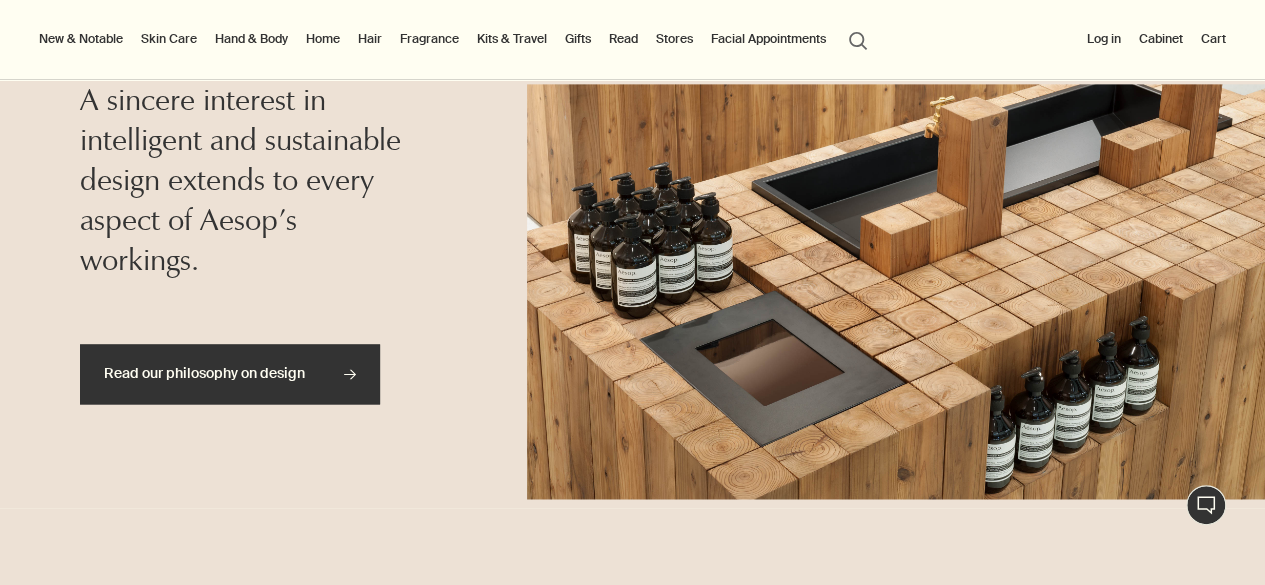 click on "Read our philosophy on design   rightArrow" at bounding box center [230, 374] 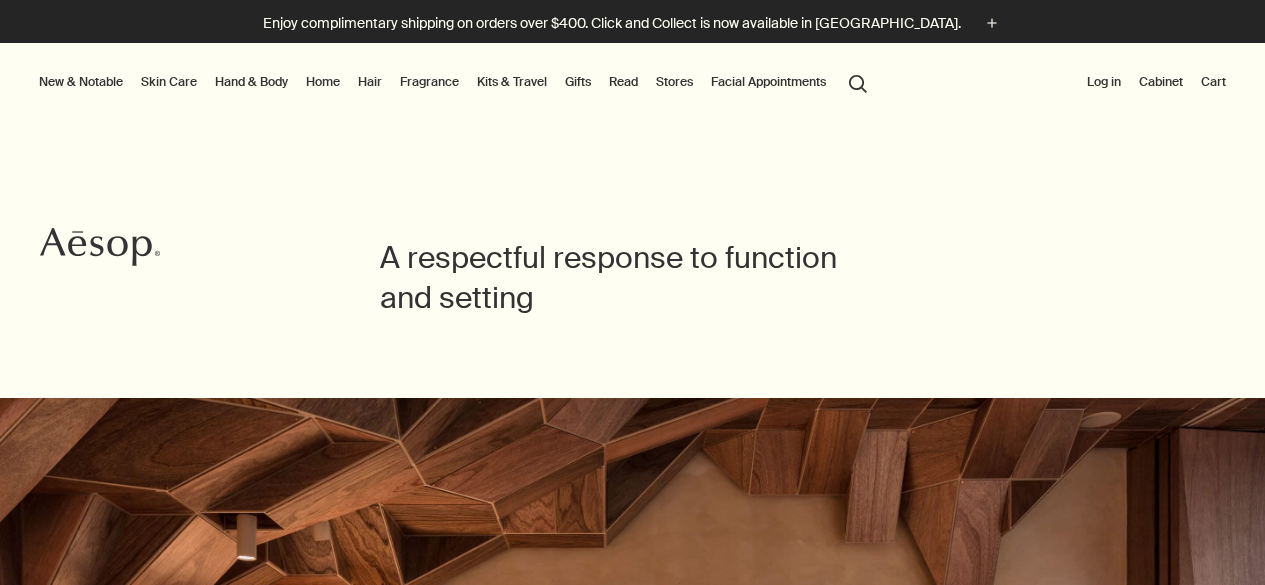 scroll, scrollTop: 0, scrollLeft: 0, axis: both 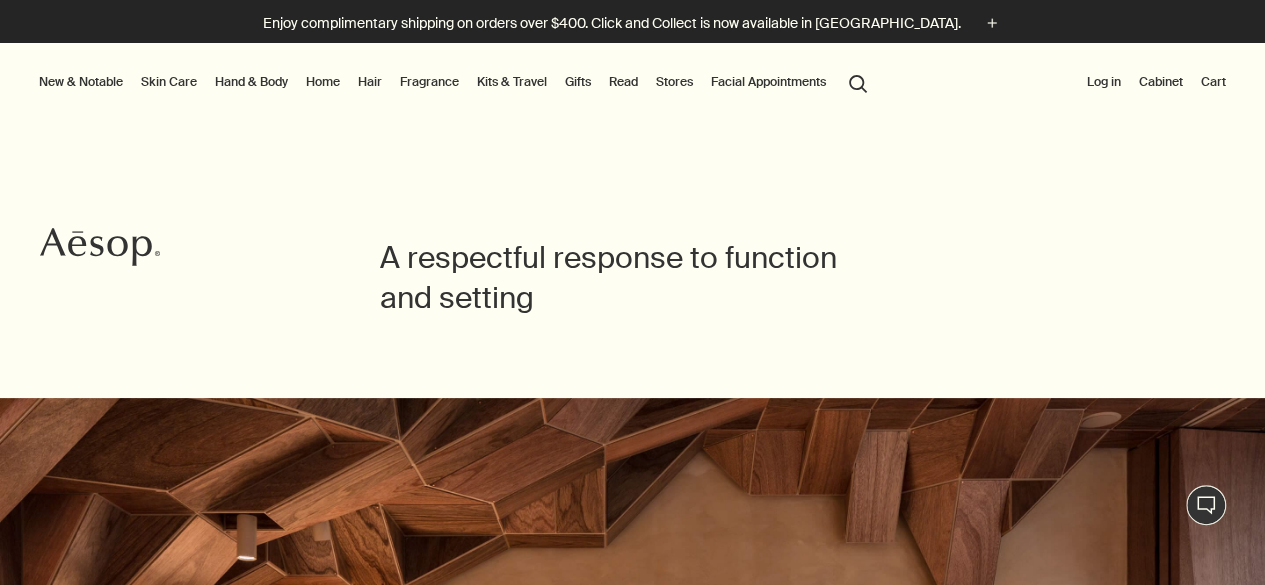 click on "Skin Care" at bounding box center [169, 82] 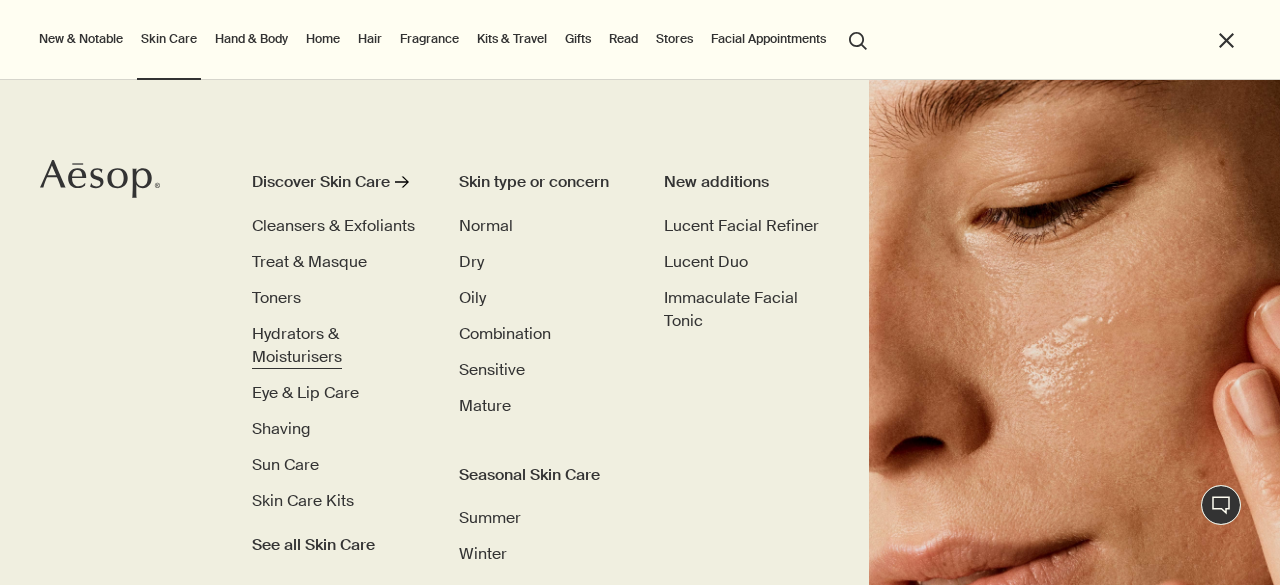 click on "Hydrators & Moisturisers" at bounding box center (297, 345) 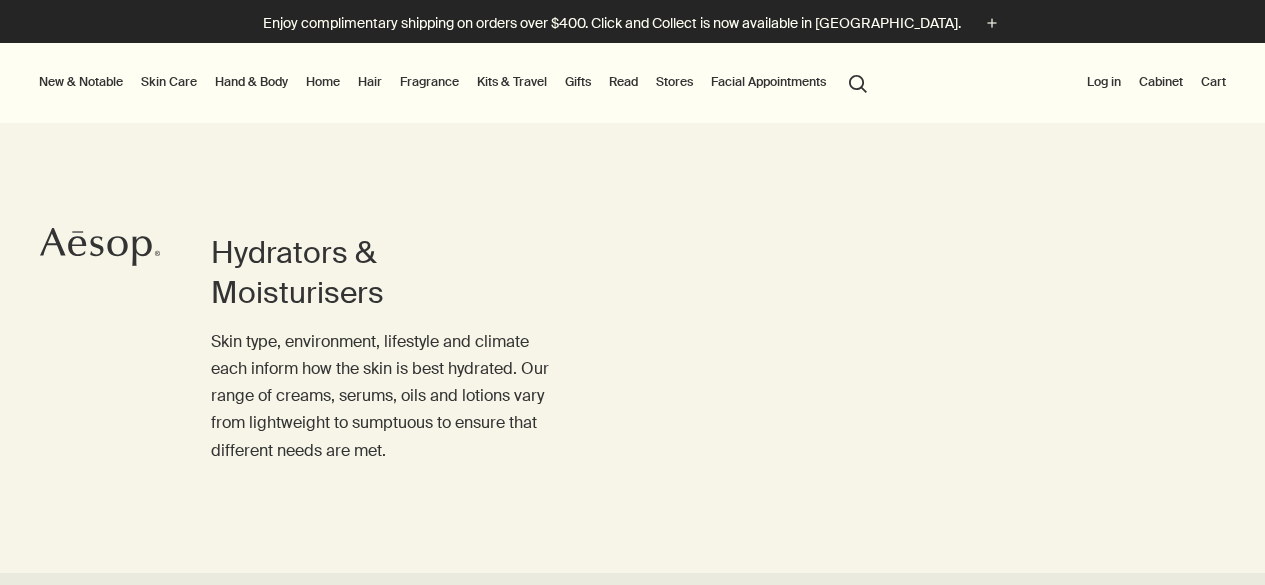 scroll, scrollTop: 0, scrollLeft: 0, axis: both 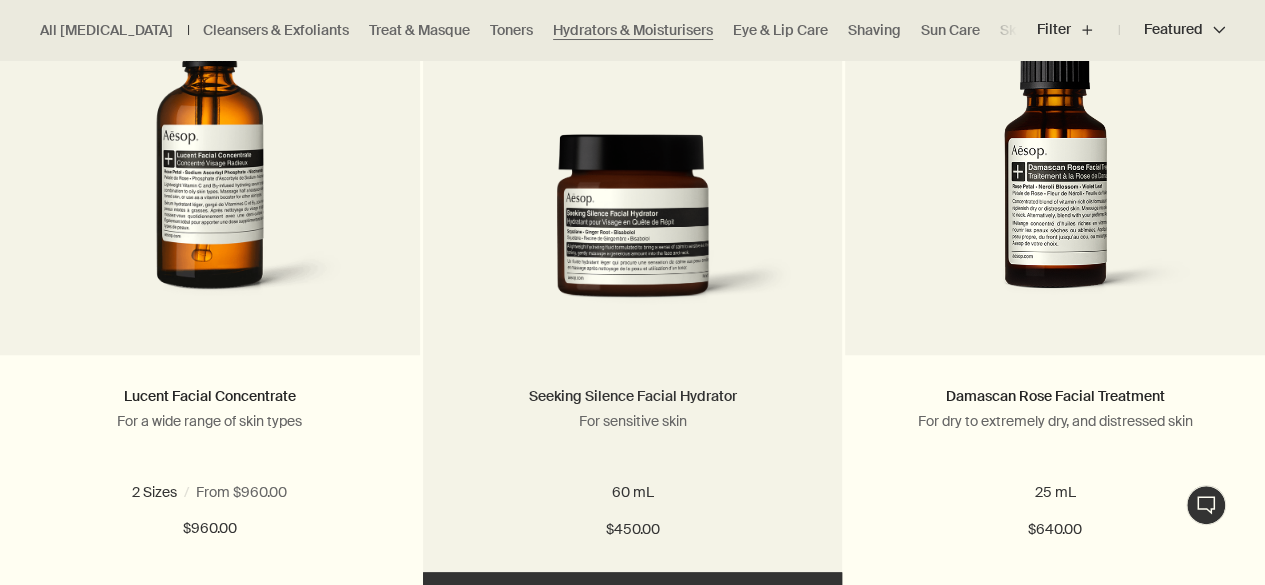 click on "Seeking Silence Facial Hydrator" at bounding box center [632, 396] 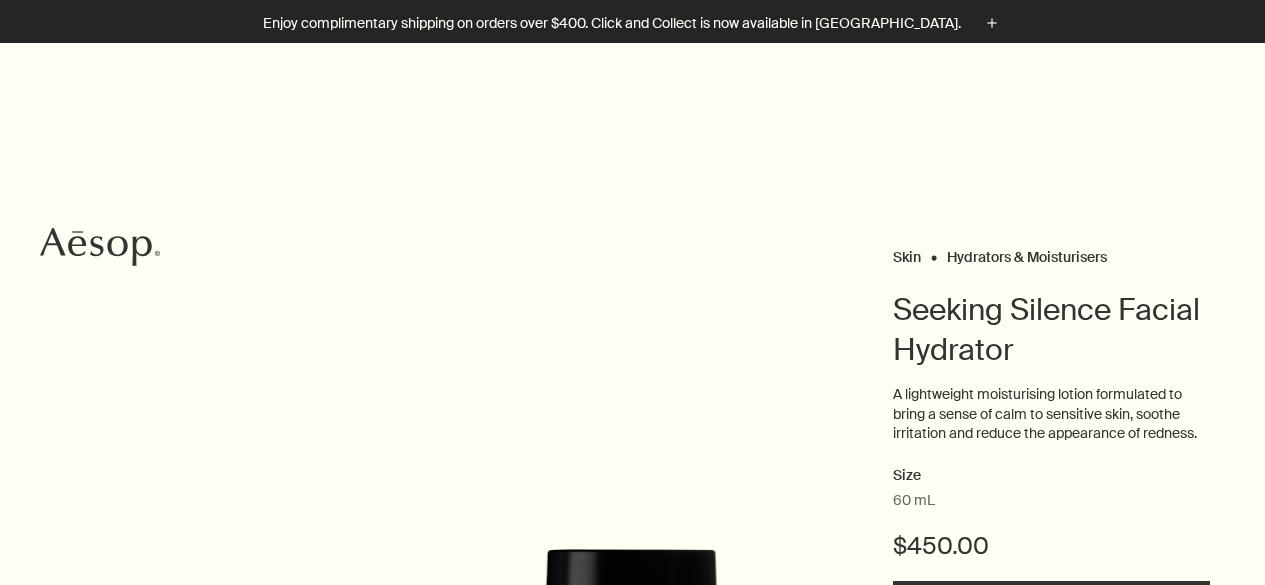 scroll, scrollTop: 130, scrollLeft: 0, axis: vertical 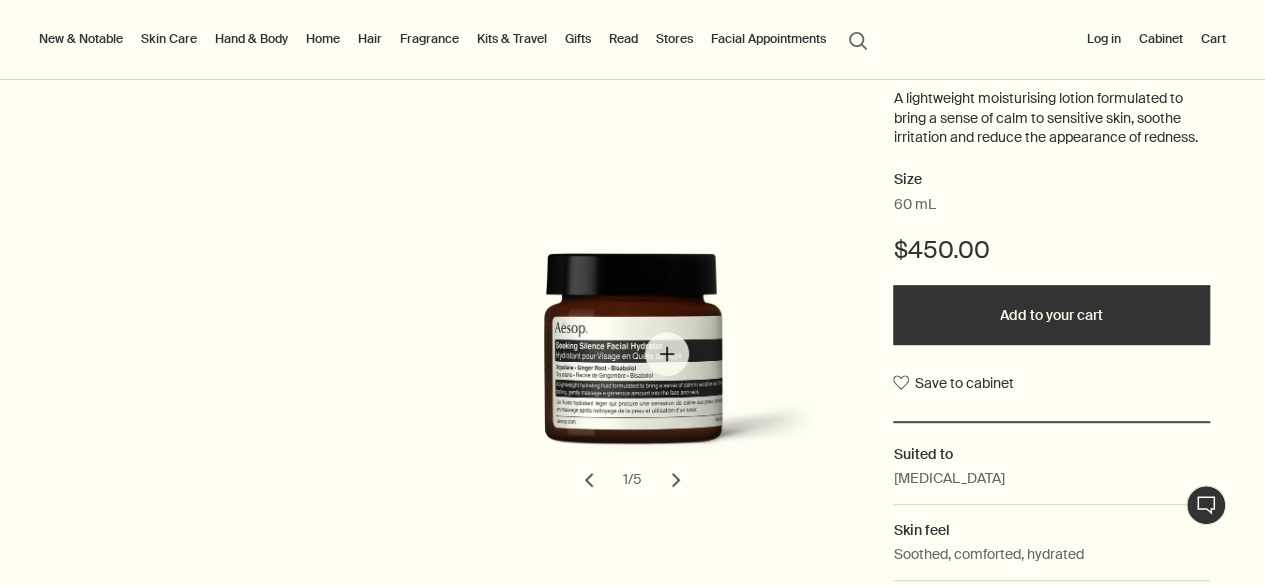 click at bounding box center (657, 365) 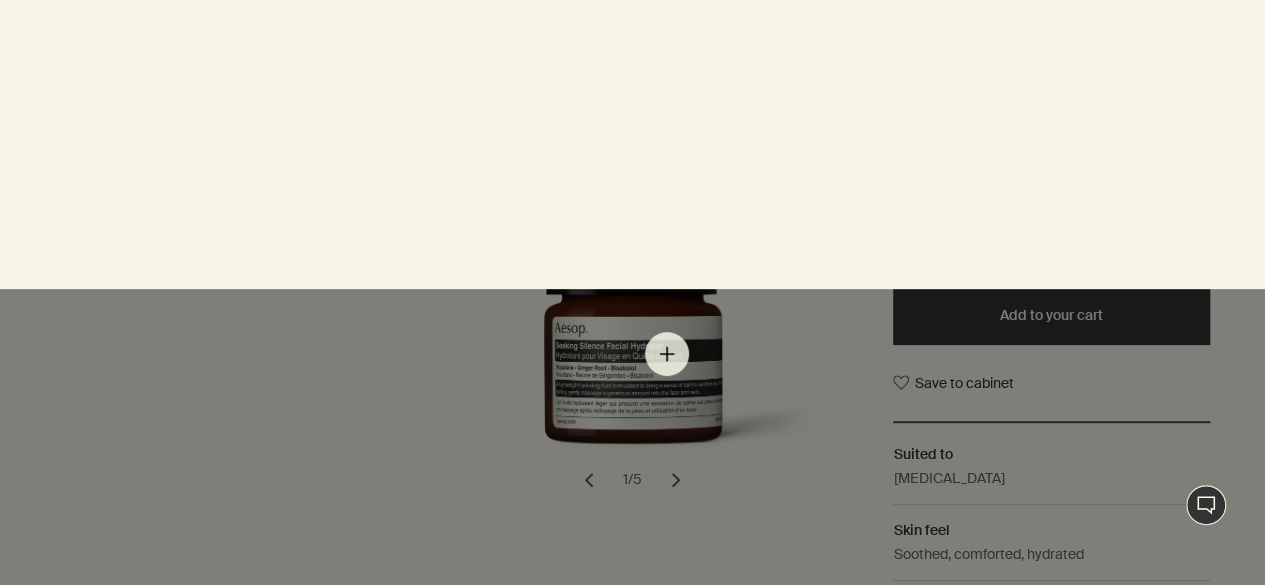 scroll, scrollTop: 0, scrollLeft: 0, axis: both 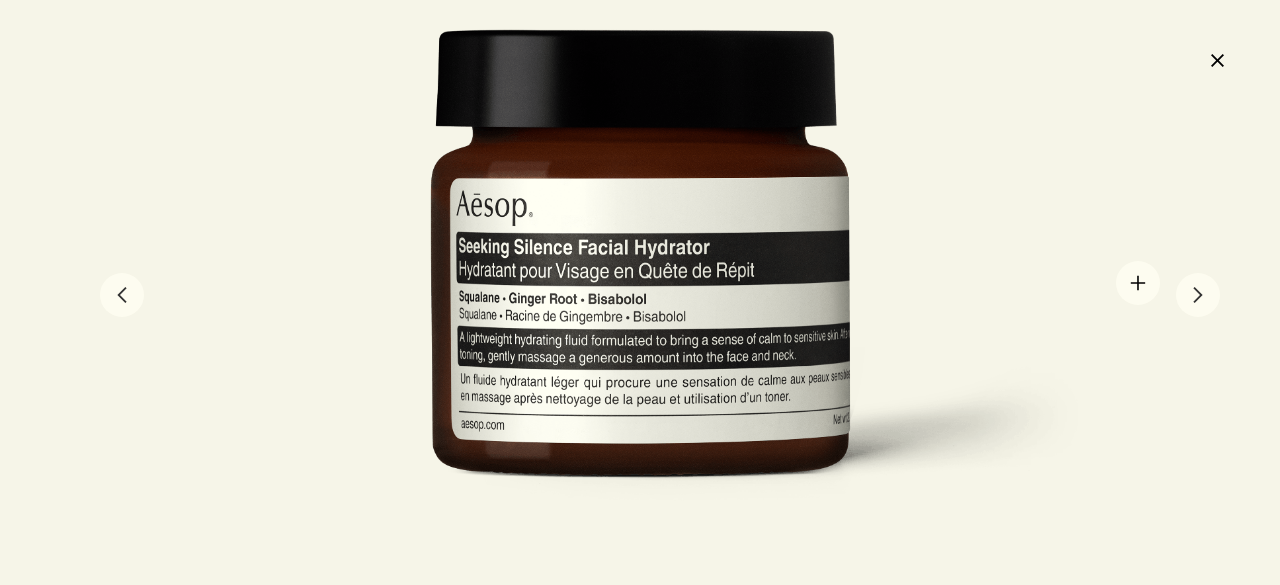 click at bounding box center (640, 292) 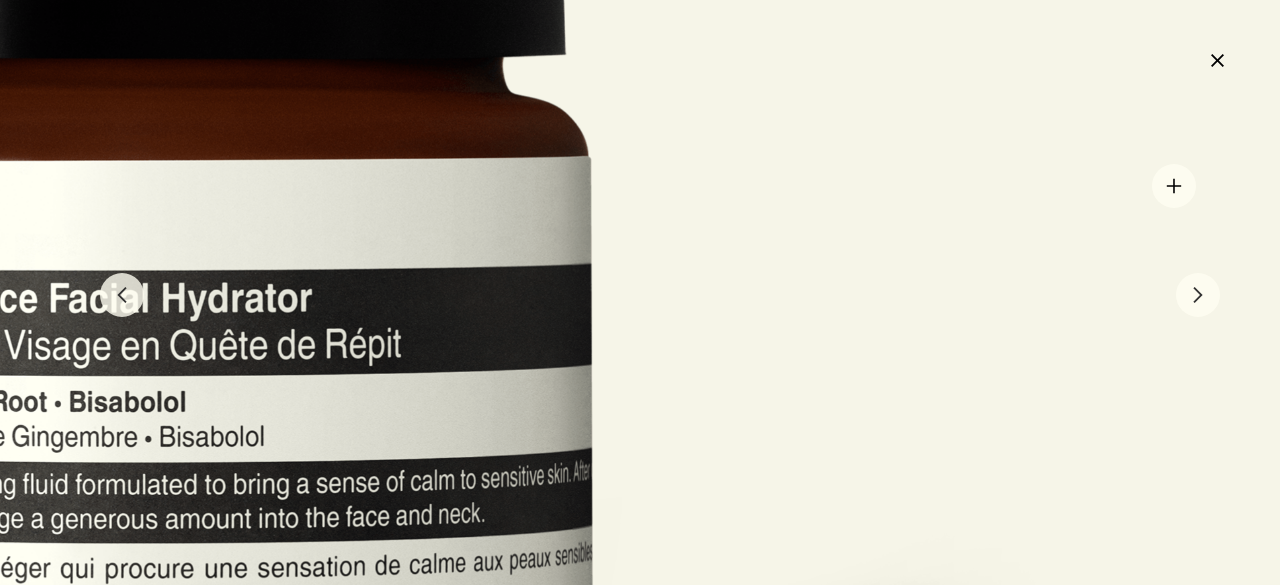 click at bounding box center (173, 388) 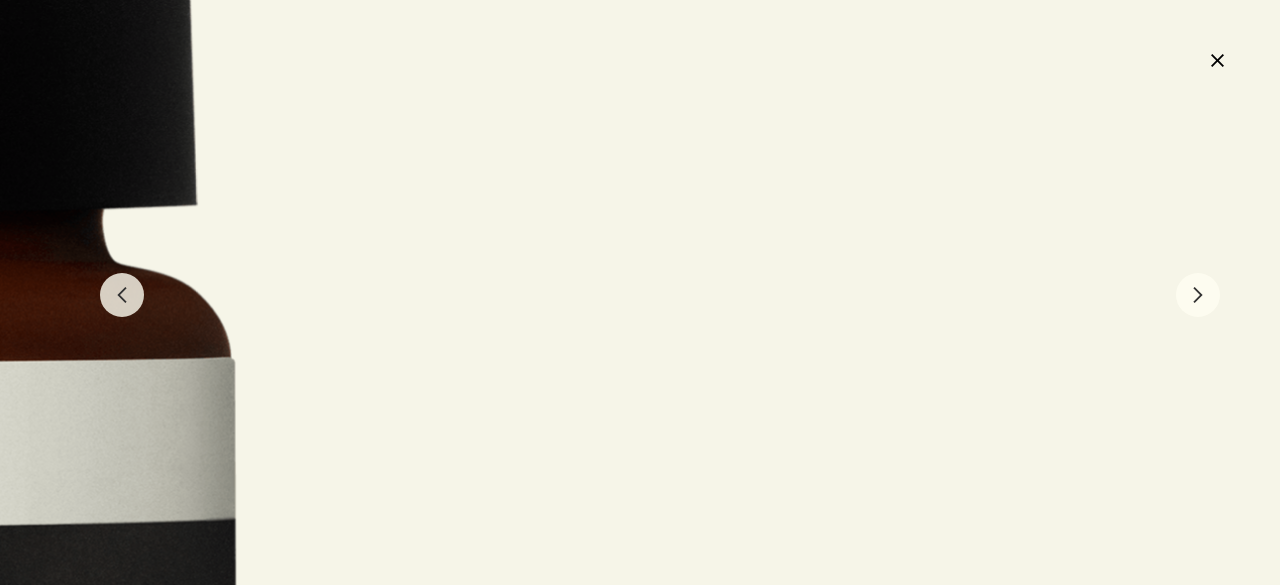 click on "close" at bounding box center (1217, 60) 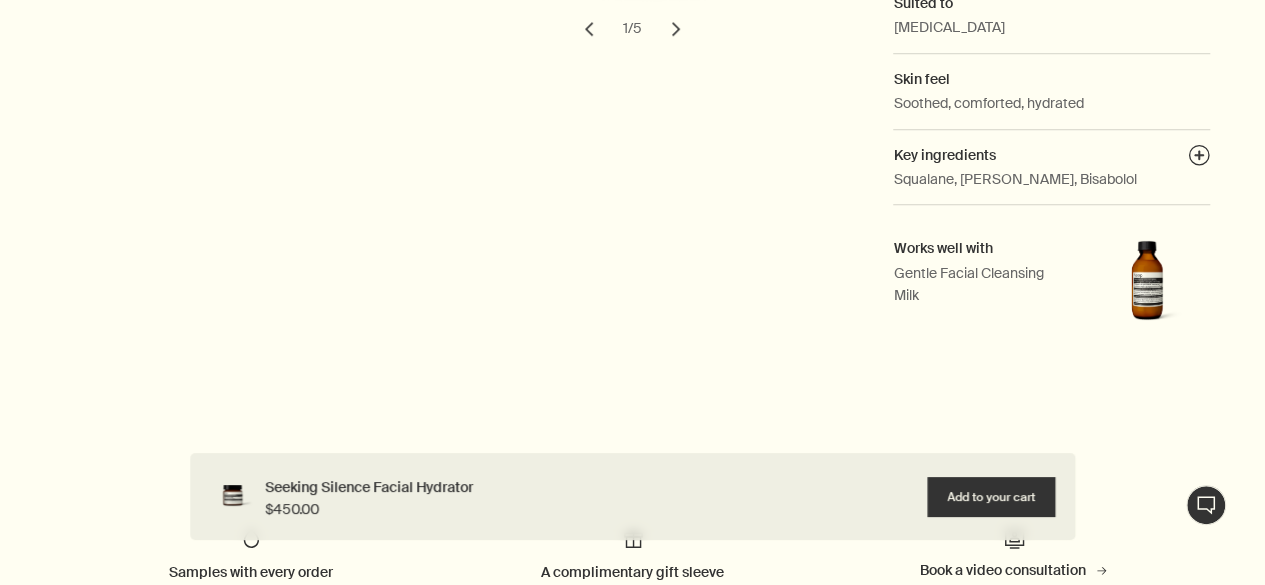 scroll, scrollTop: 748, scrollLeft: 0, axis: vertical 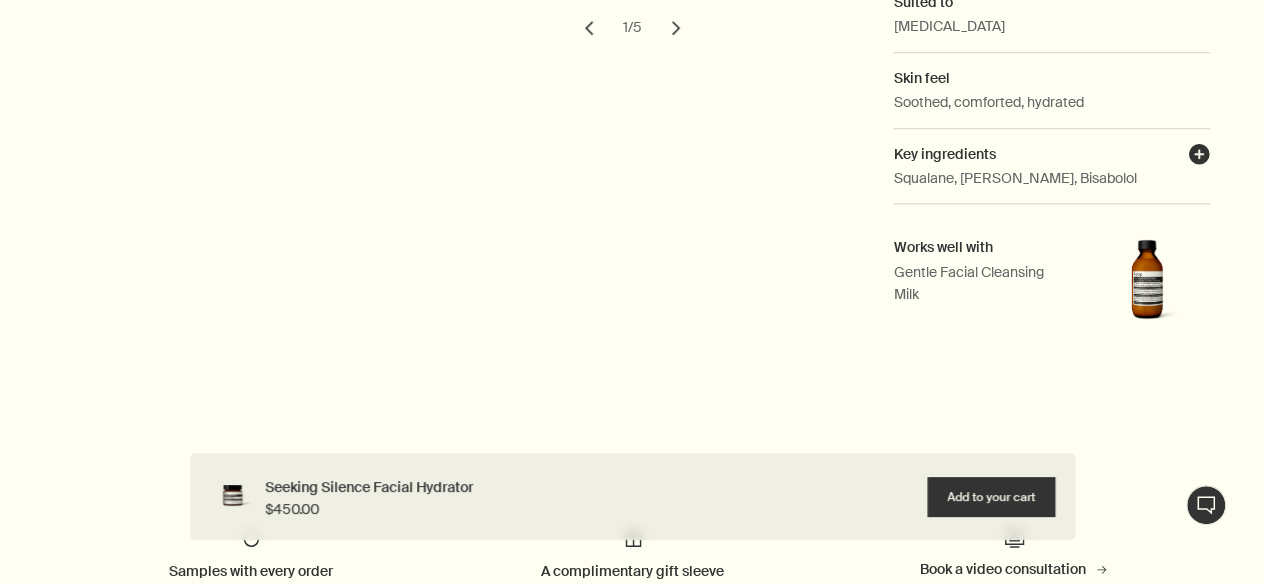 click on "plusAndCloseWithCircle" at bounding box center (1199, 157) 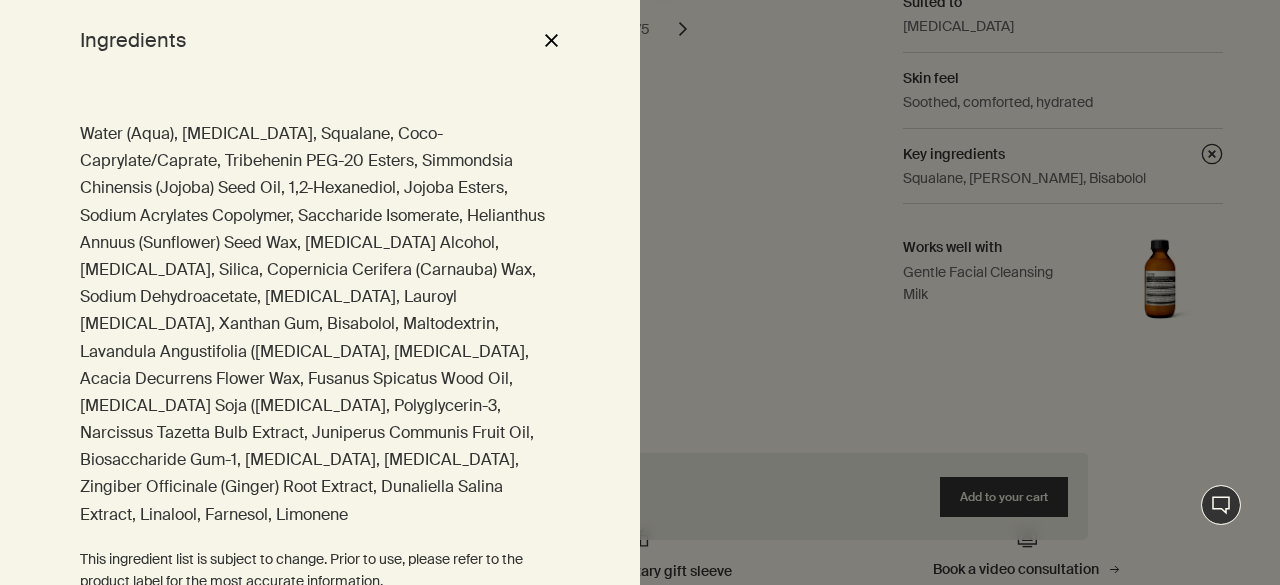 click on "close" at bounding box center [551, 40] 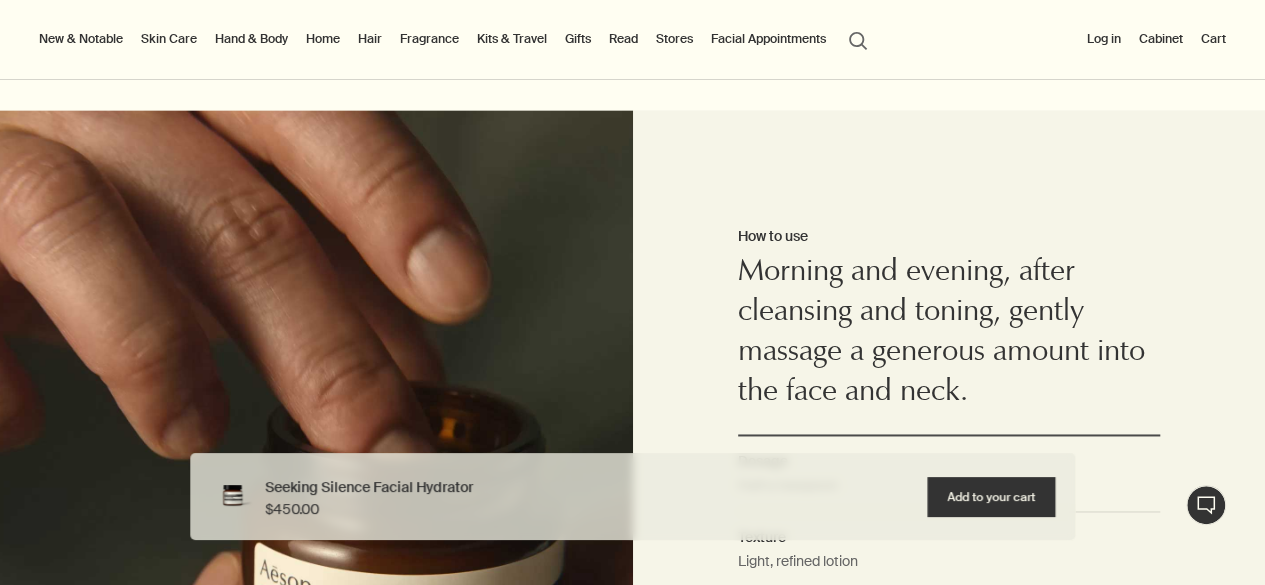 scroll, scrollTop: 1322, scrollLeft: 0, axis: vertical 